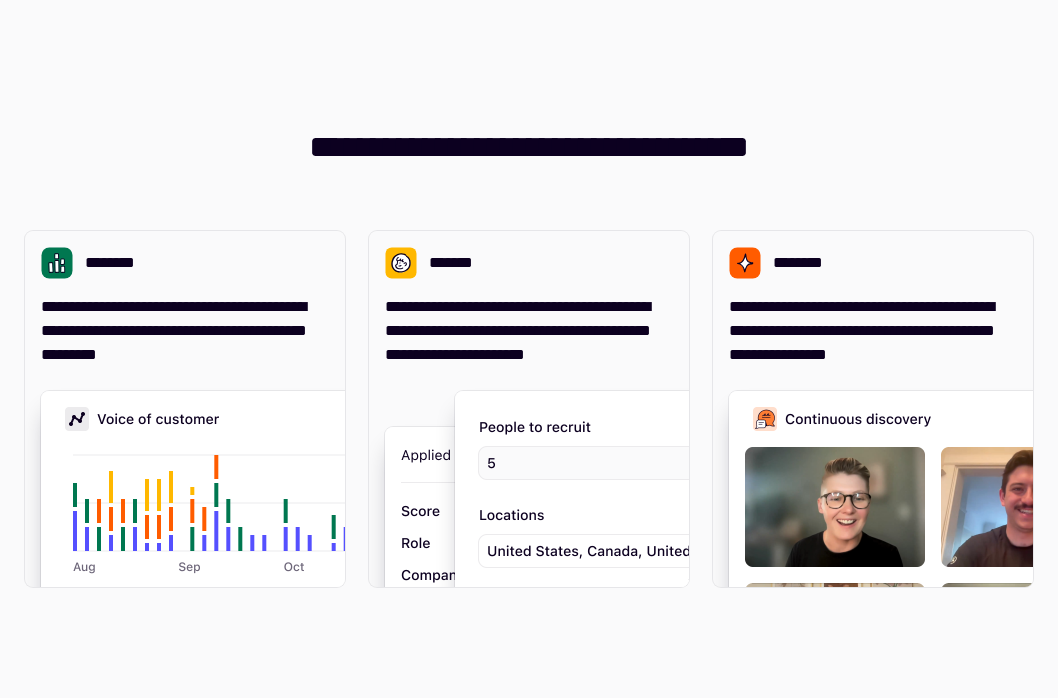 scroll, scrollTop: 0, scrollLeft: 0, axis: both 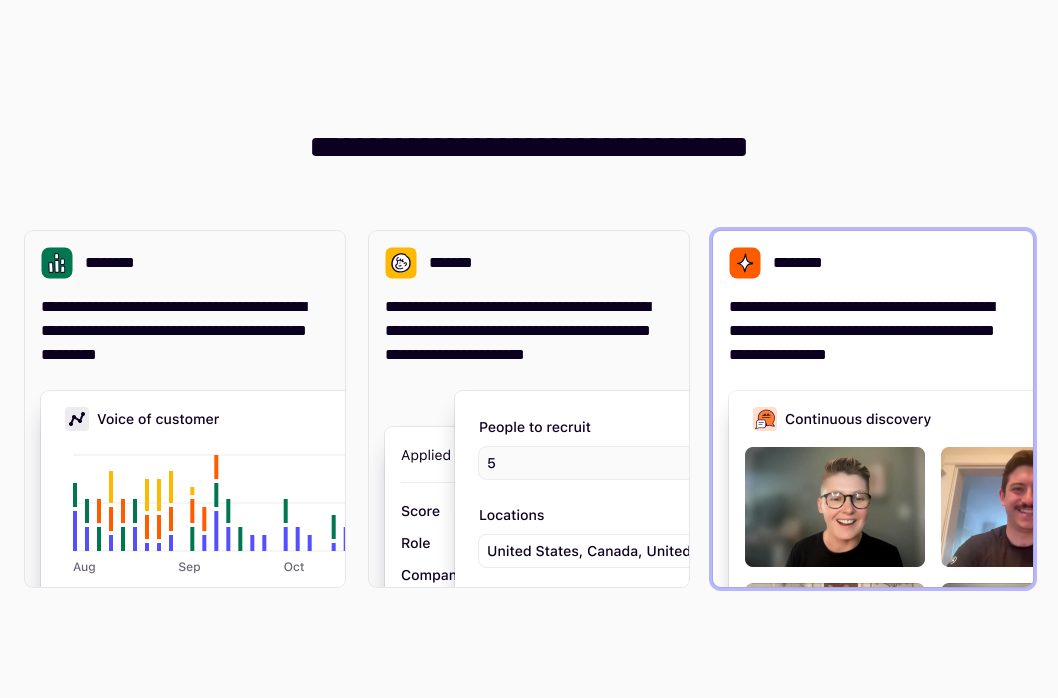 click on "**********" at bounding box center (873, 331) 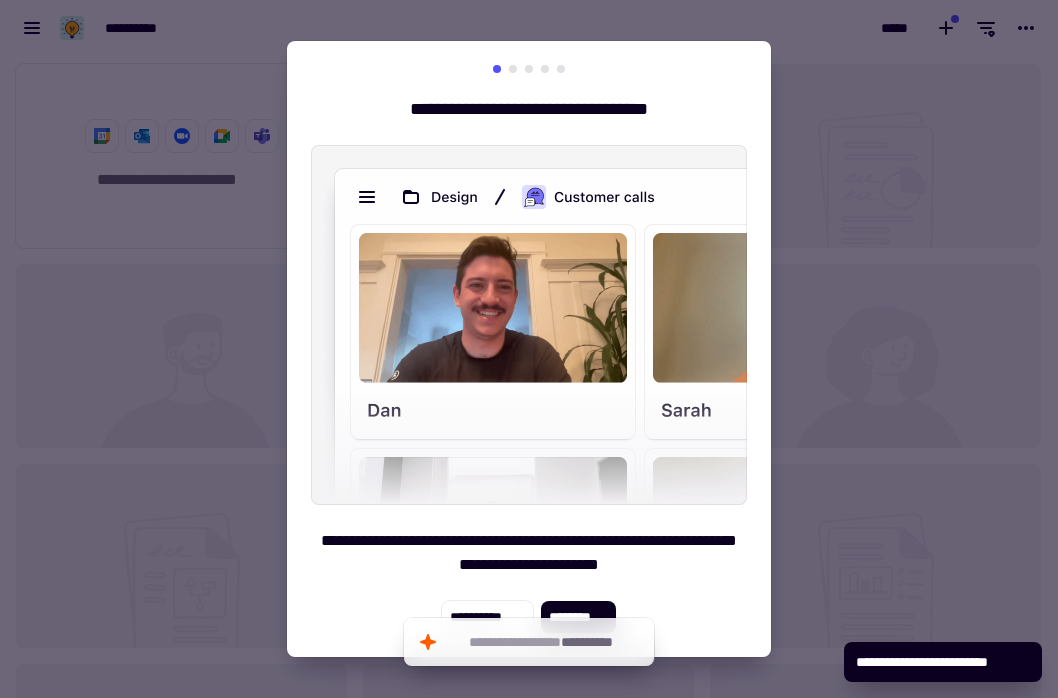 scroll, scrollTop: 1, scrollLeft: 1, axis: both 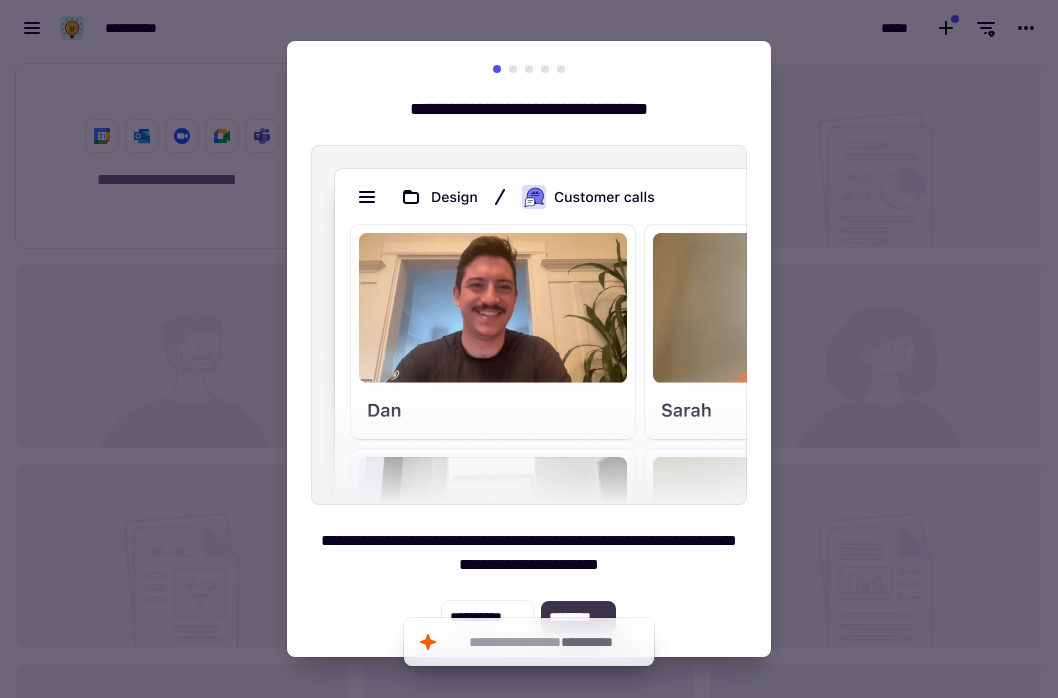 click on "********" 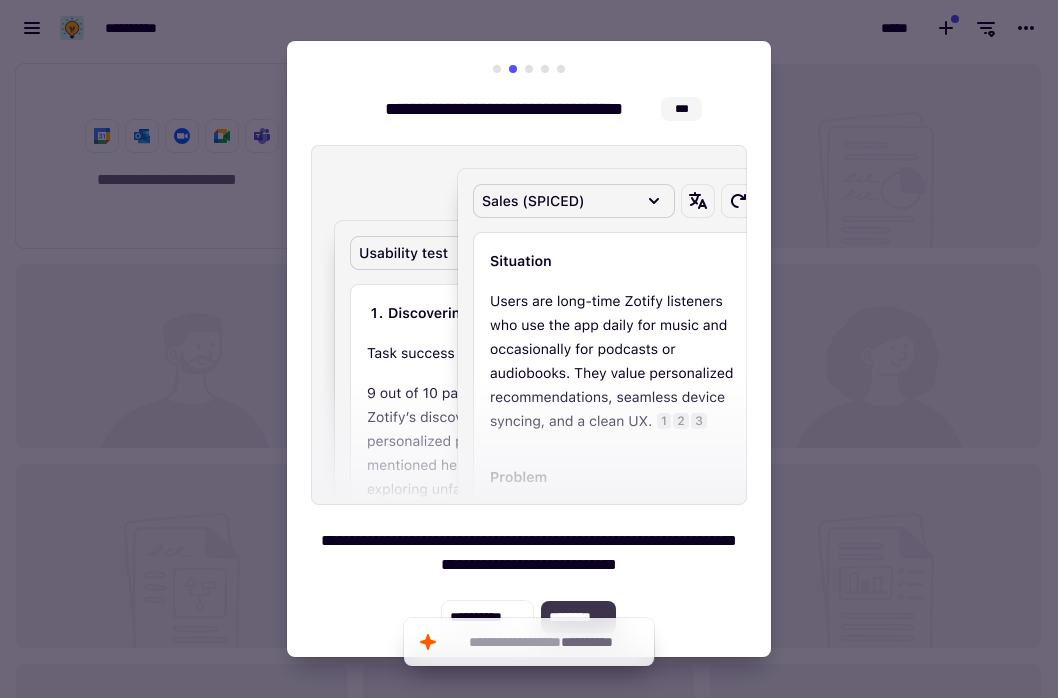 click on "********" 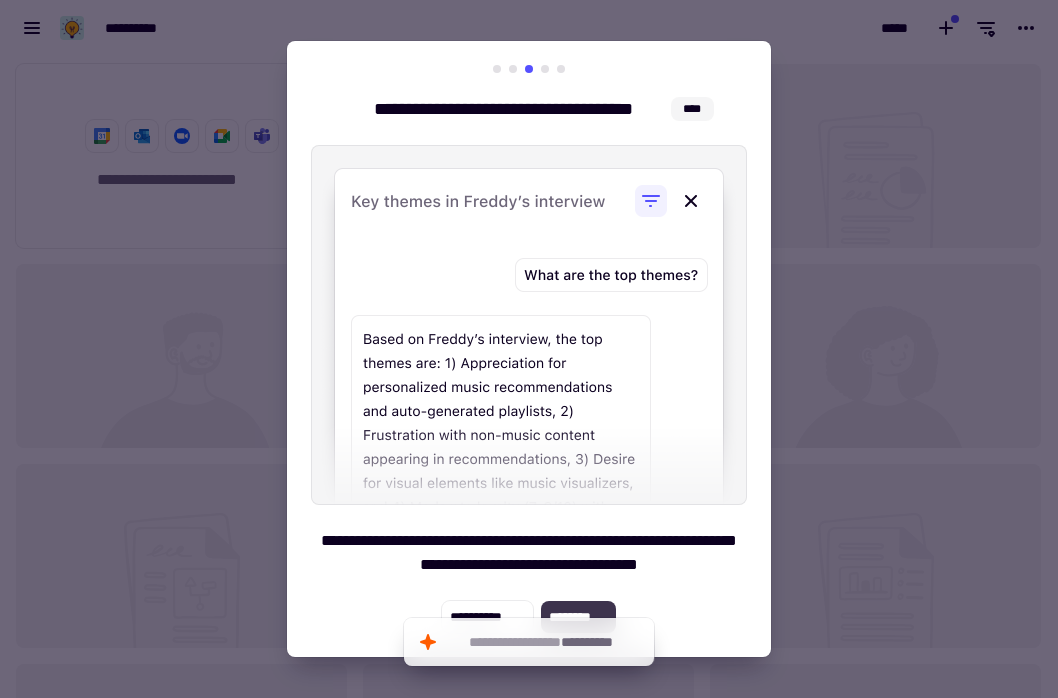 click on "********" 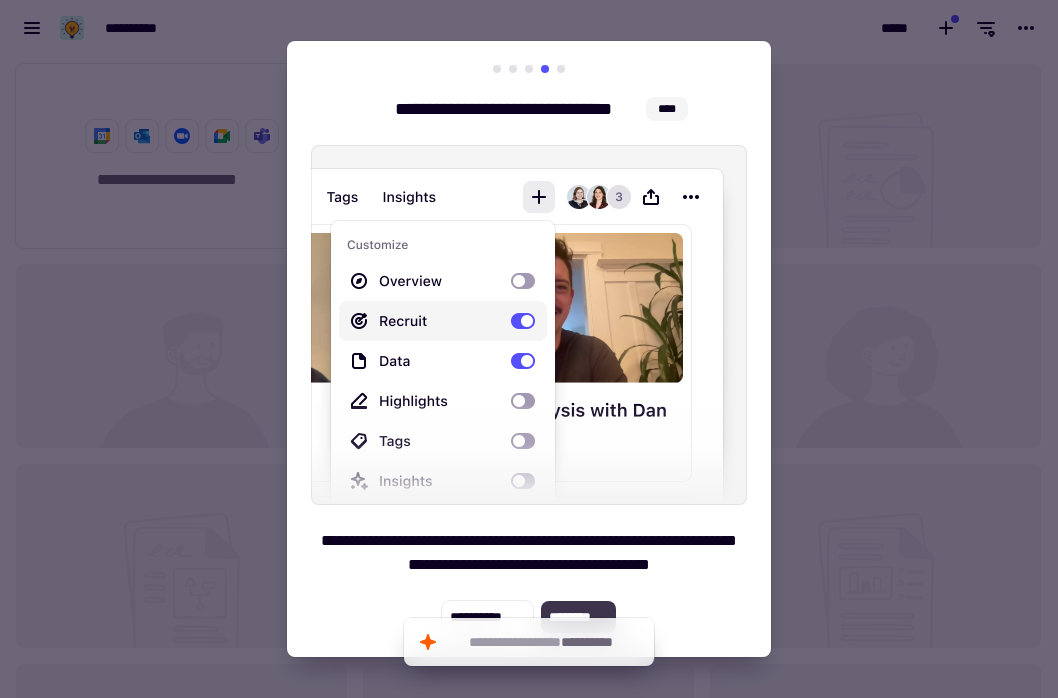 click on "********" 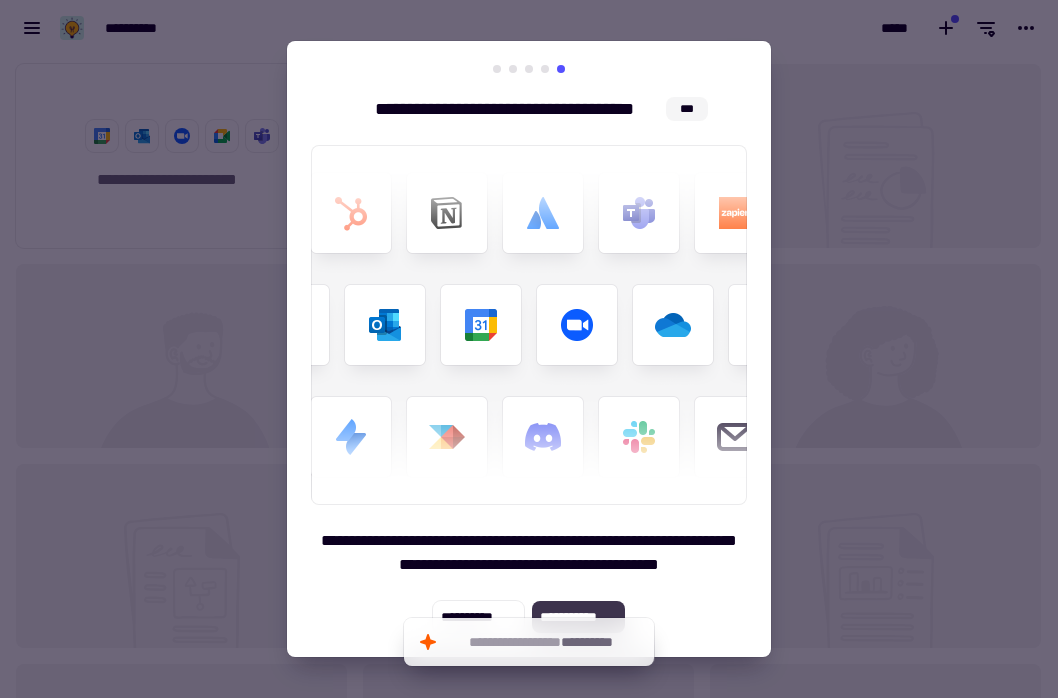 click on "**********" 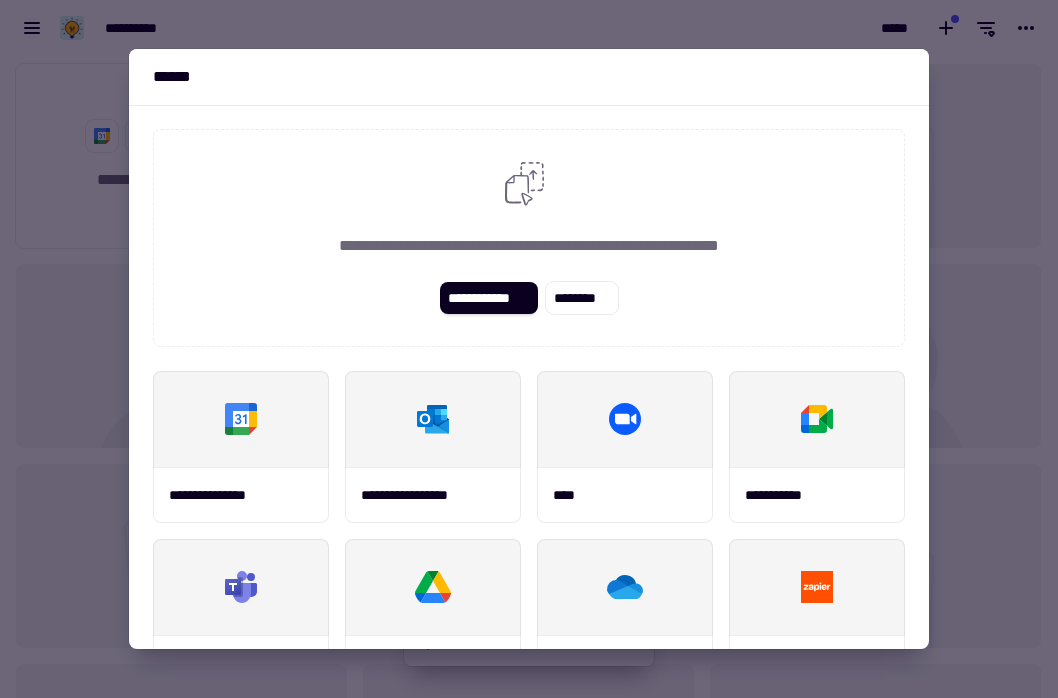 click at bounding box center (529, 349) 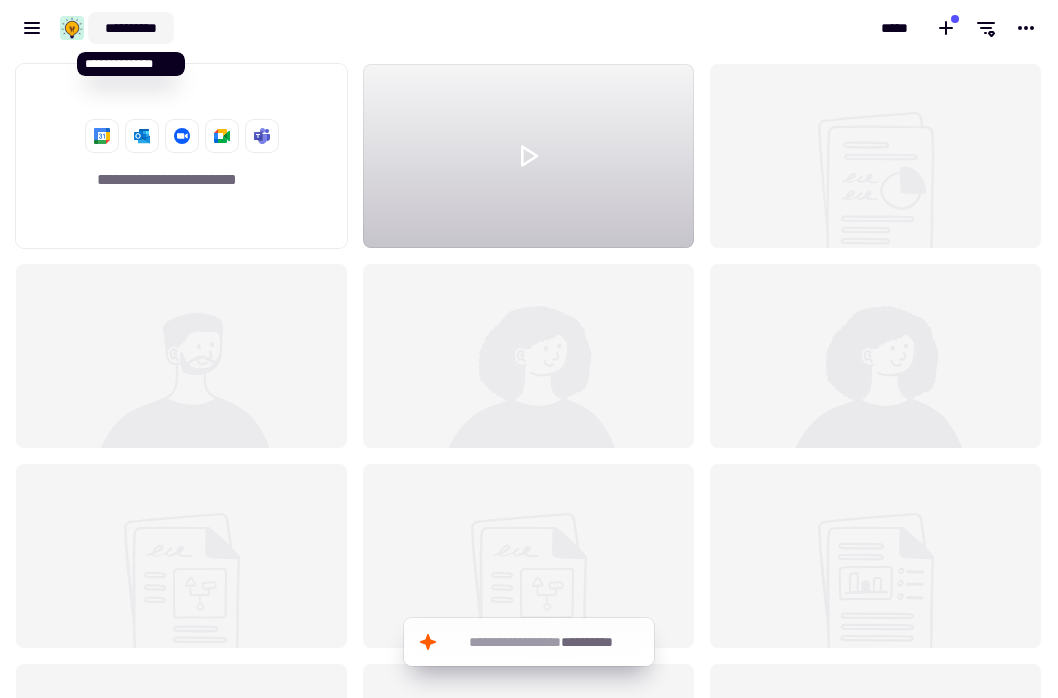 click on "**********" 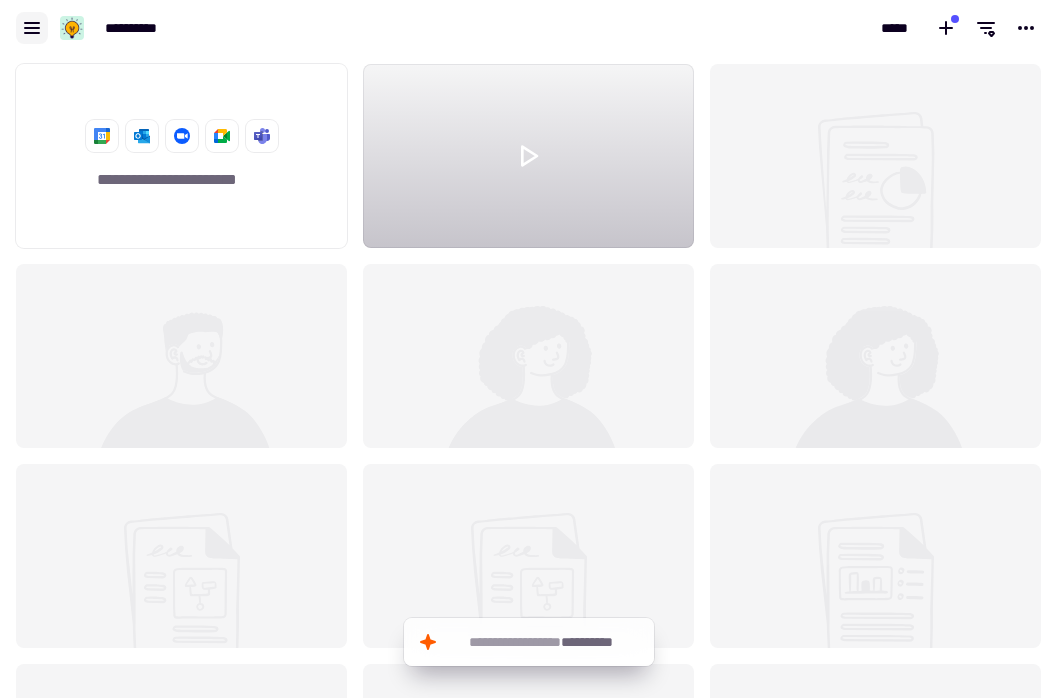 click 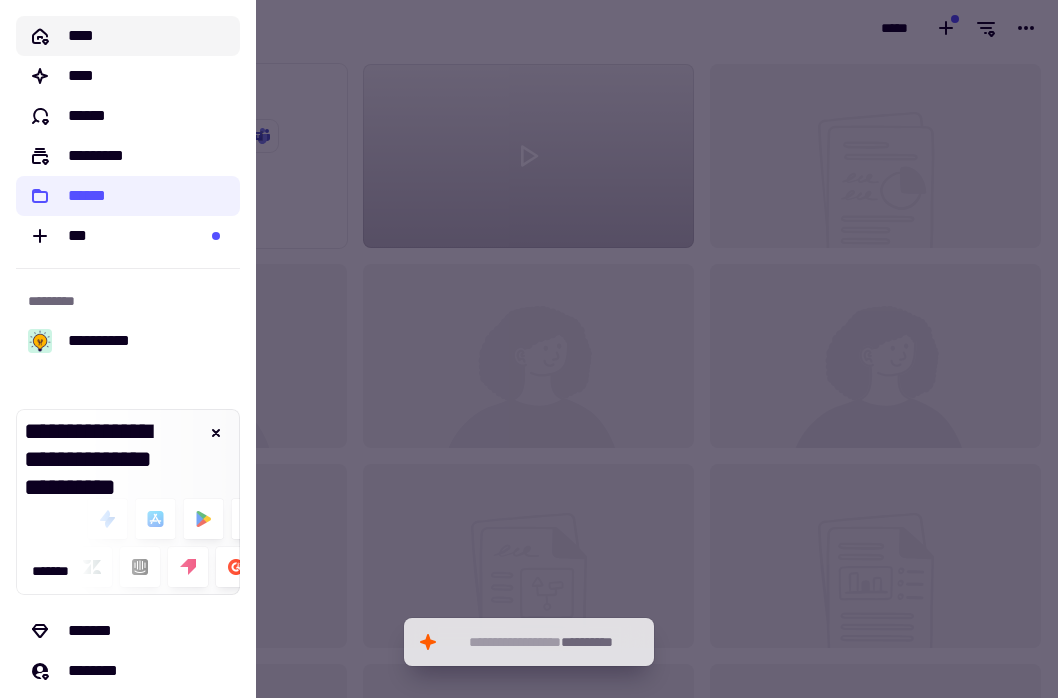 click on "****" 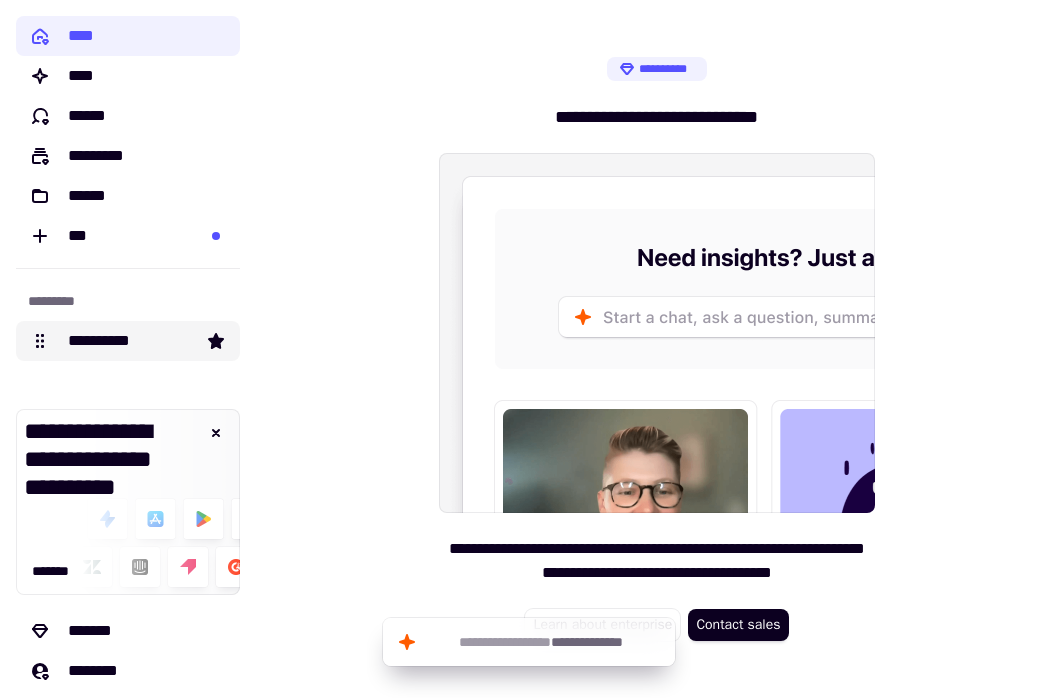 click on "**********" 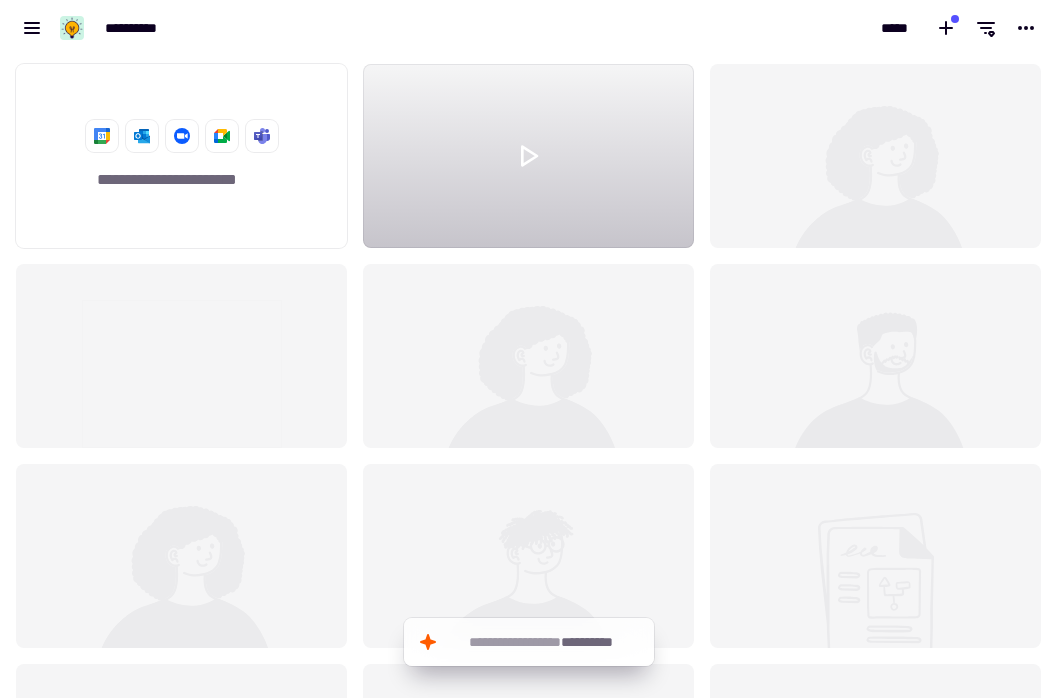 scroll, scrollTop: 1, scrollLeft: 1, axis: both 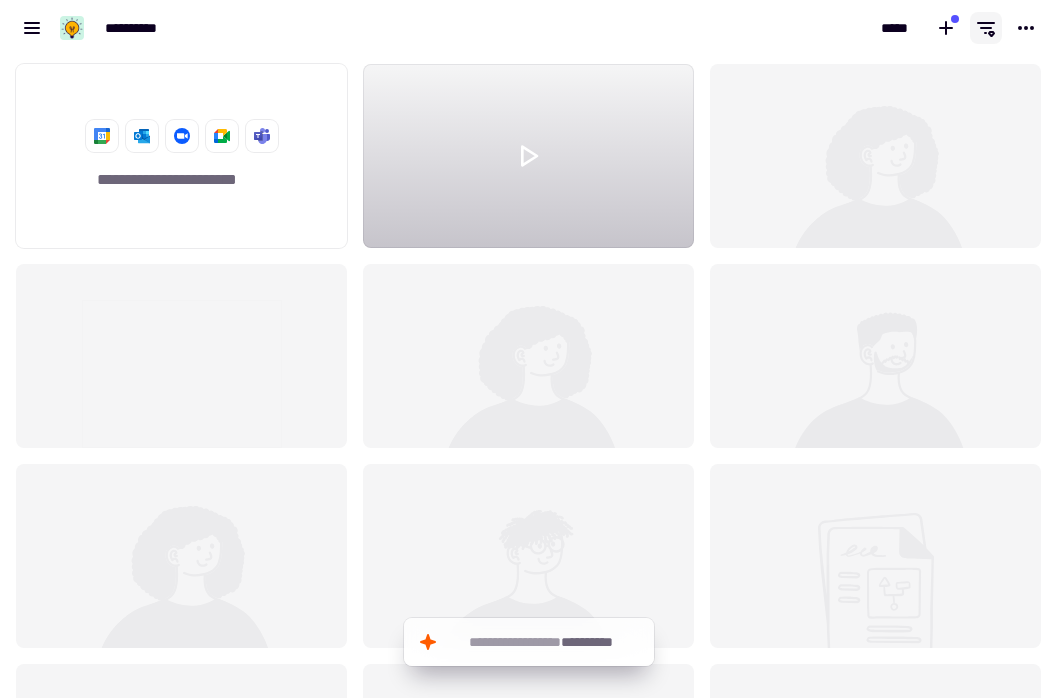 click 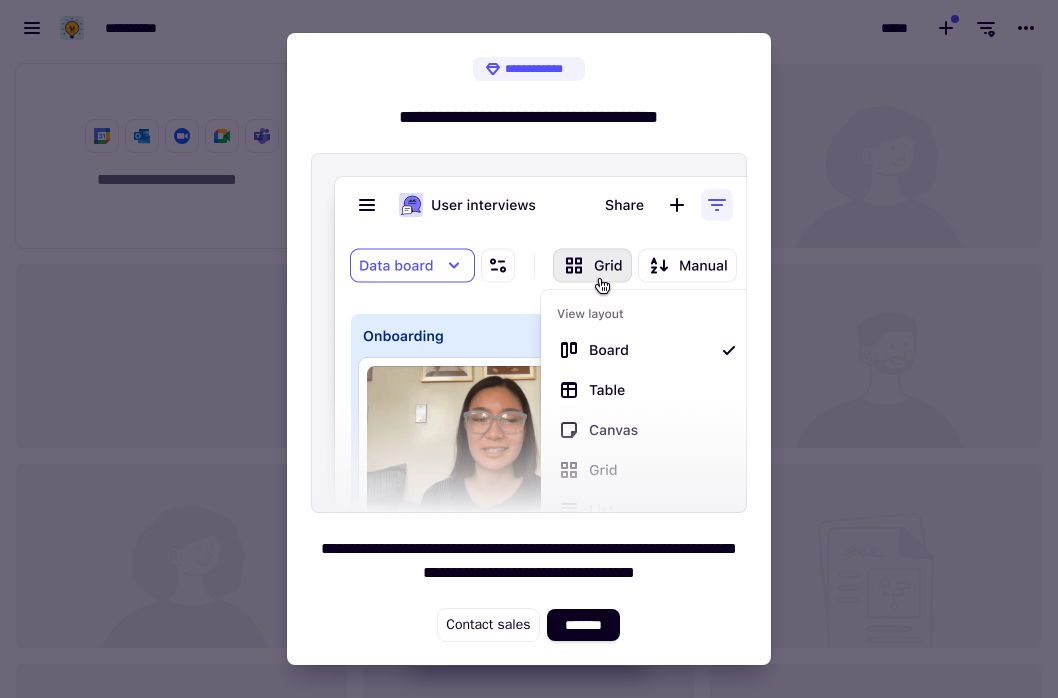 click at bounding box center (529, 349) 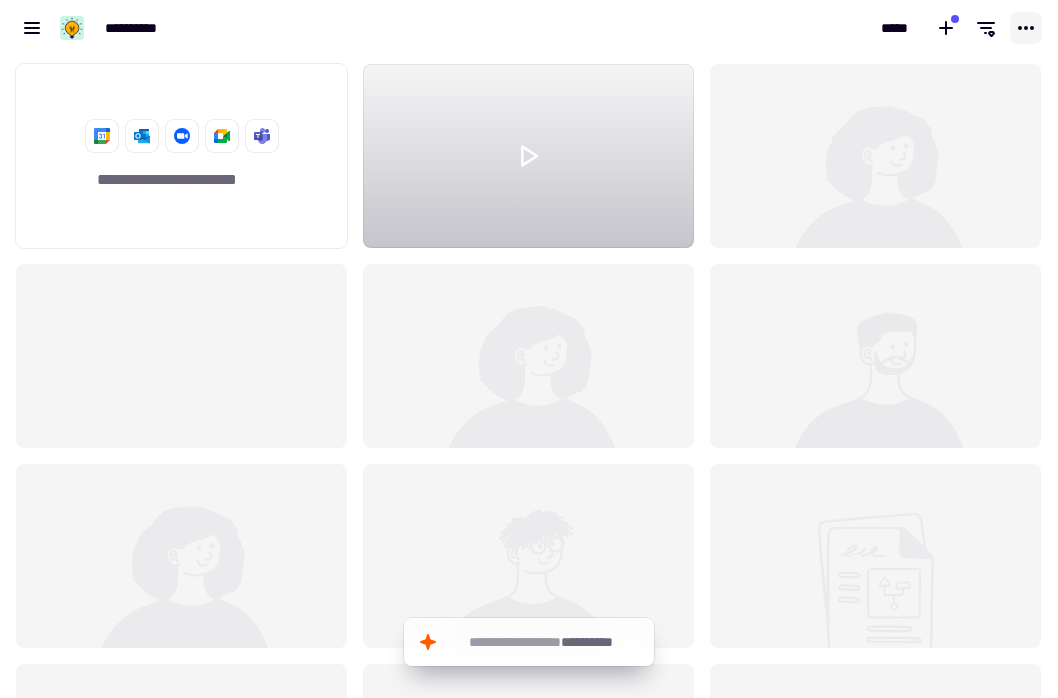 click 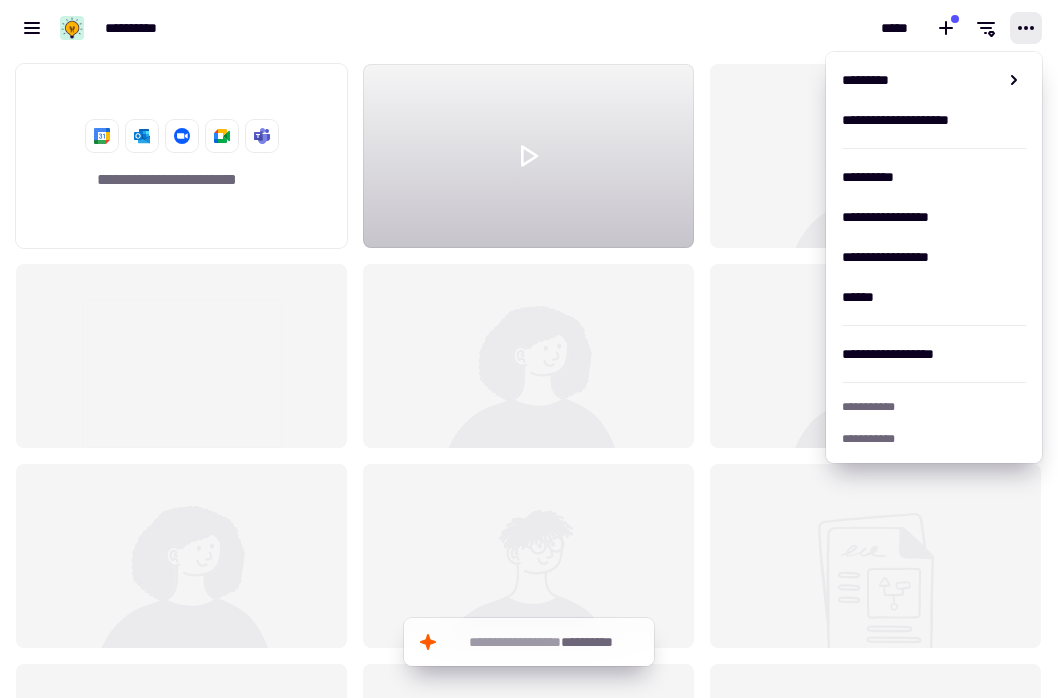 click on "**********" at bounding box center (264, 28) 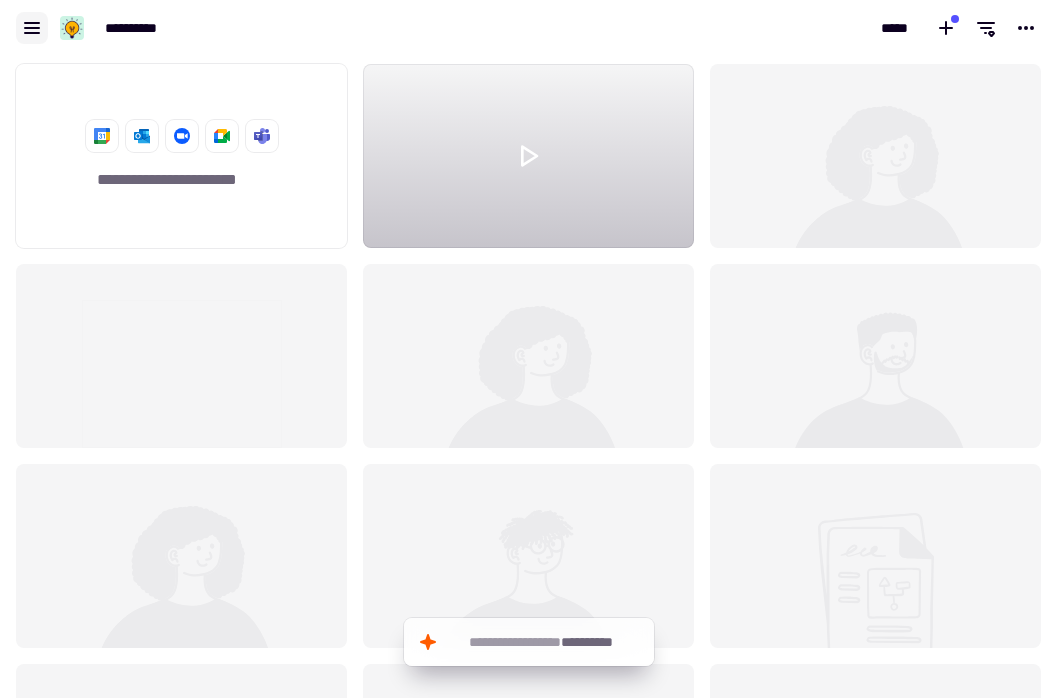 click 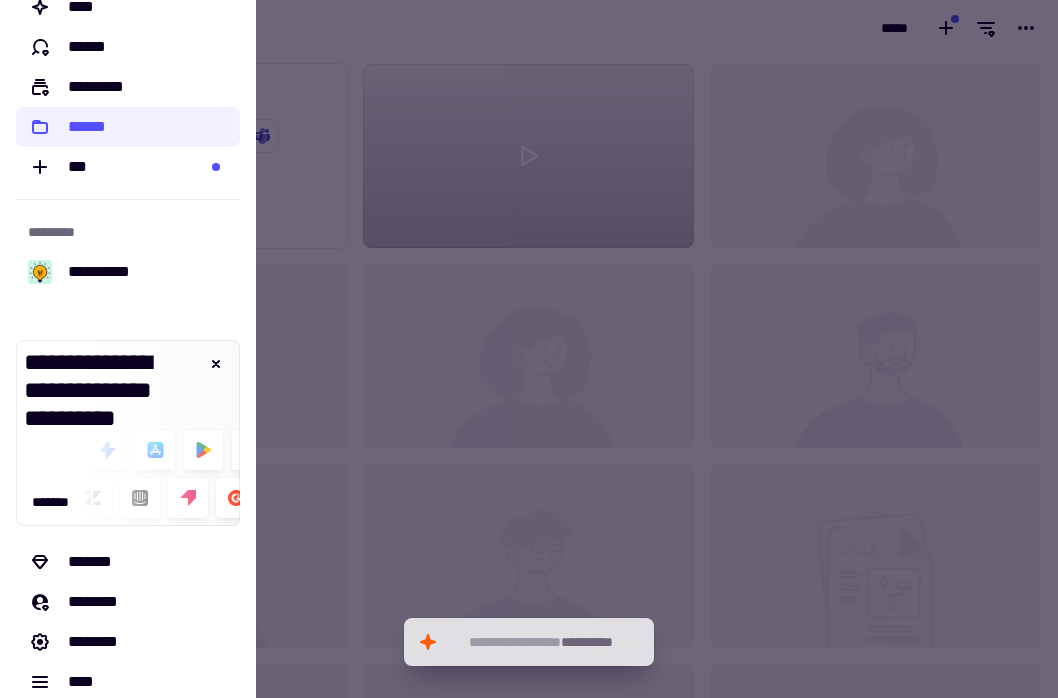 scroll, scrollTop: 89, scrollLeft: 0, axis: vertical 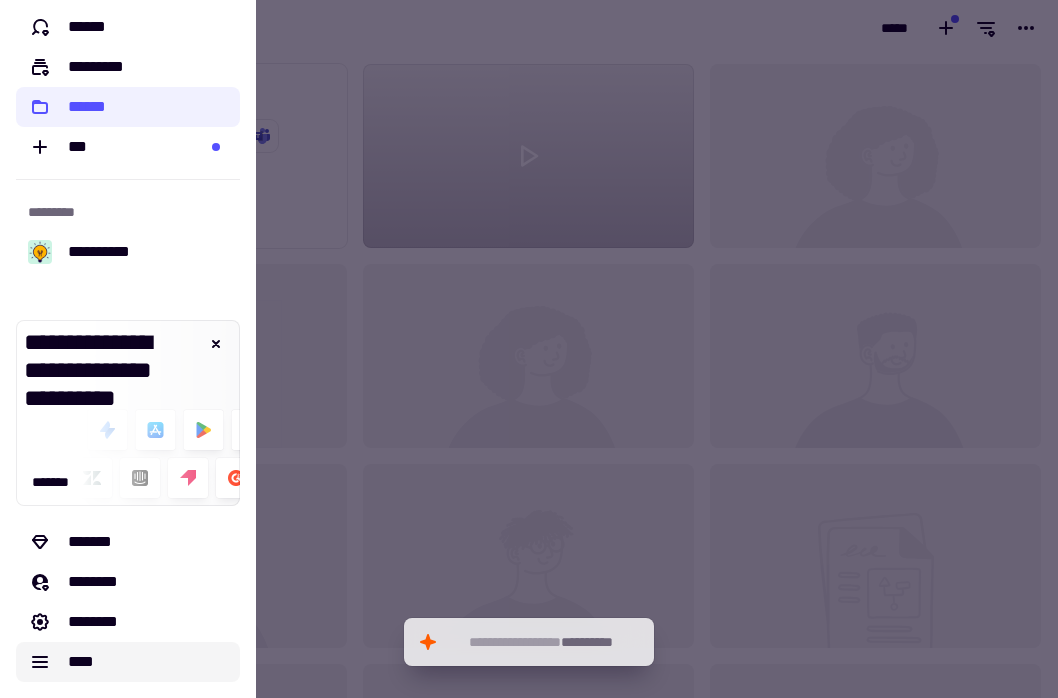 click on "****" 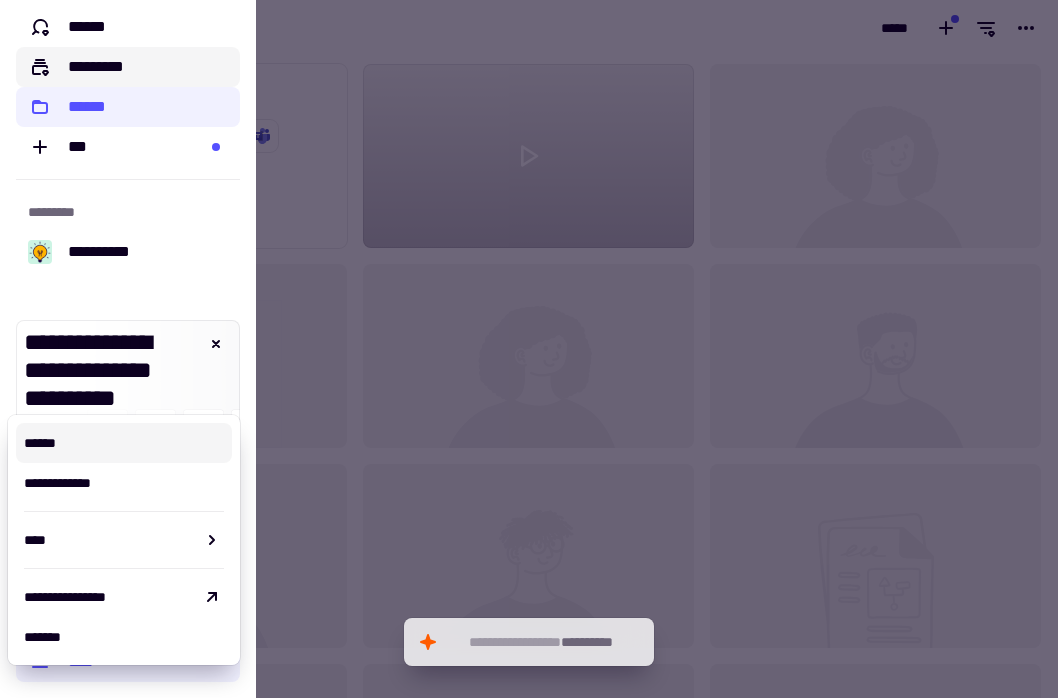 scroll, scrollTop: 0, scrollLeft: 0, axis: both 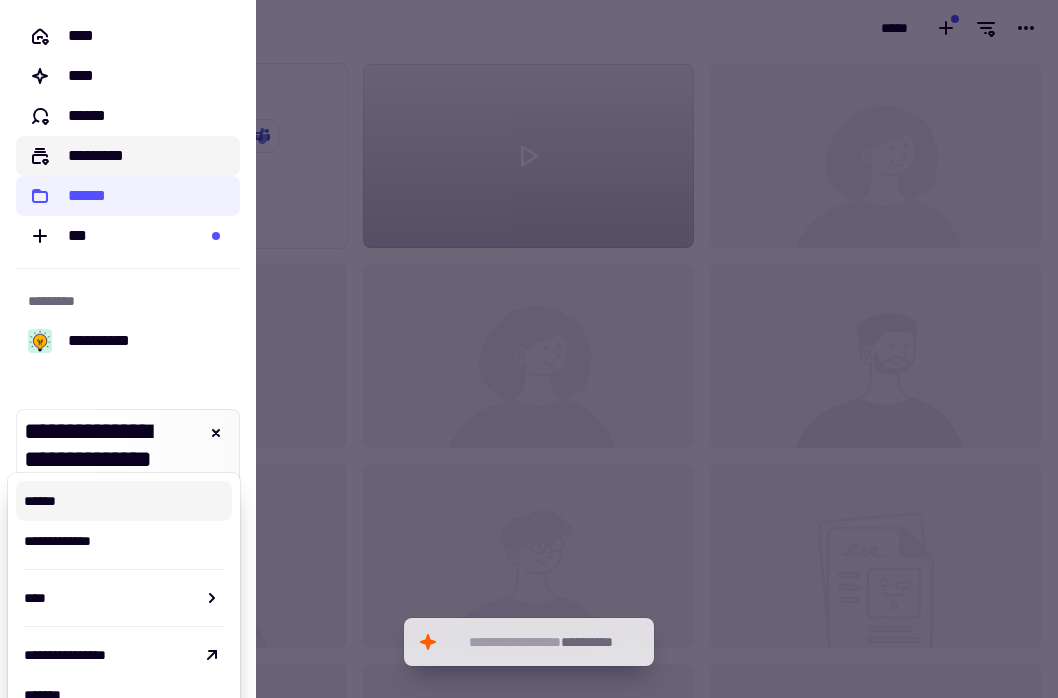 click on "*********" 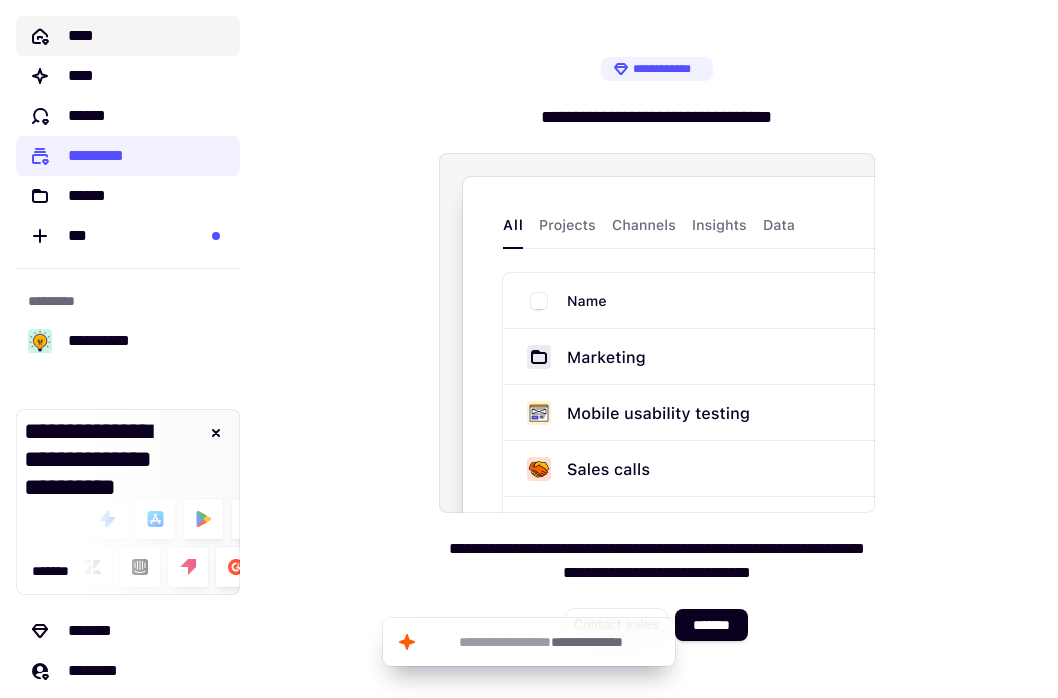click on "****" 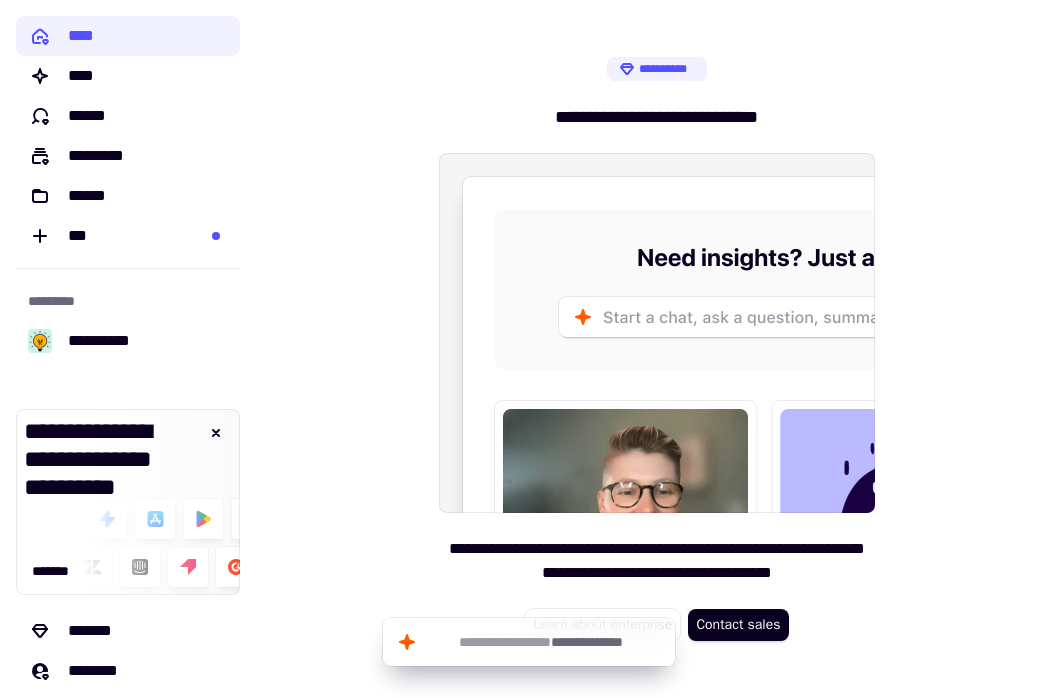 scroll, scrollTop: 89, scrollLeft: 0, axis: vertical 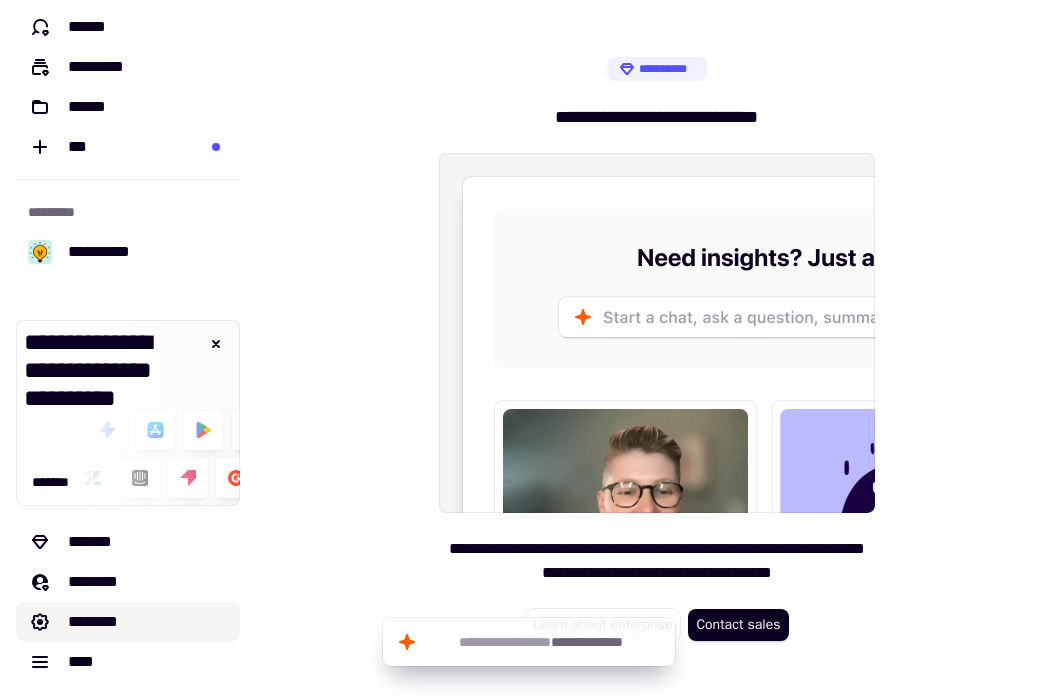click on "********" 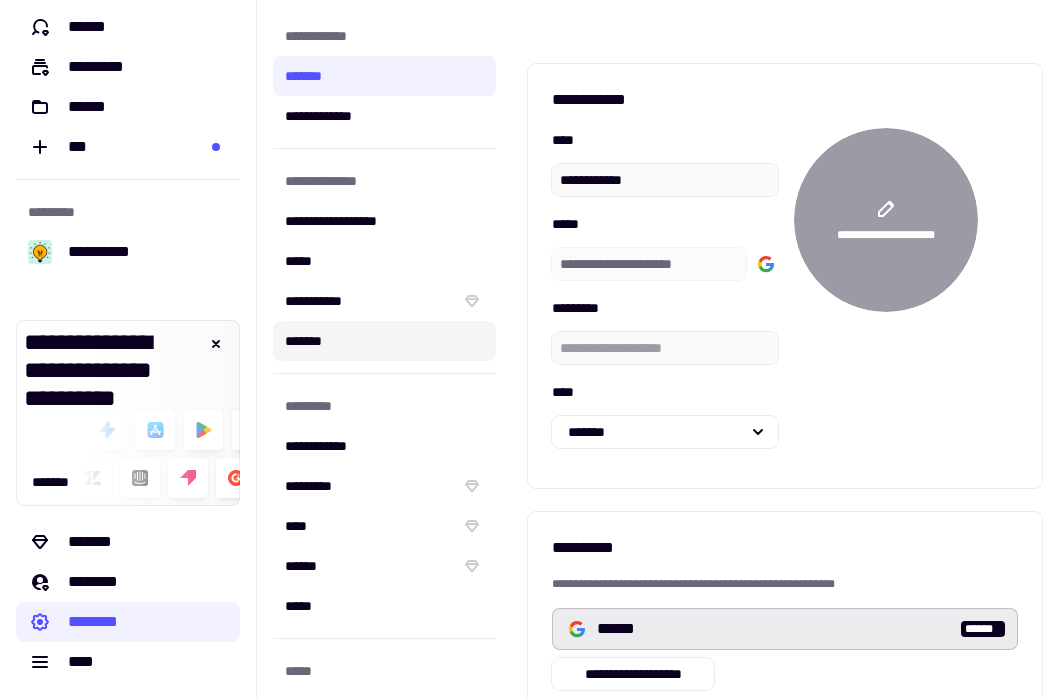 click on "*******" 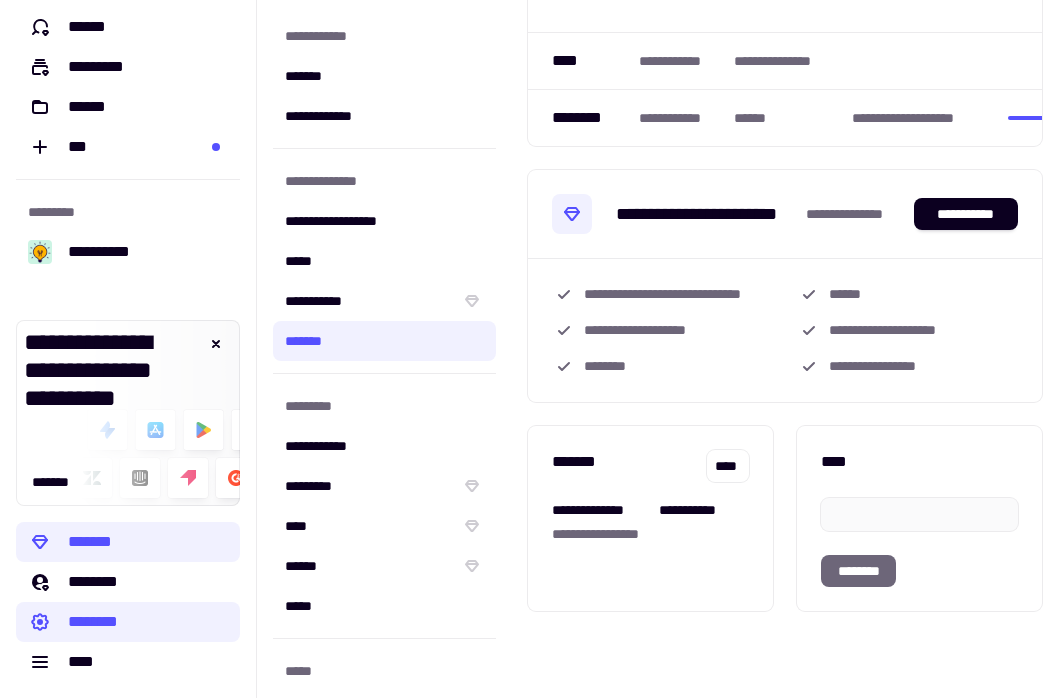 scroll, scrollTop: 0, scrollLeft: 0, axis: both 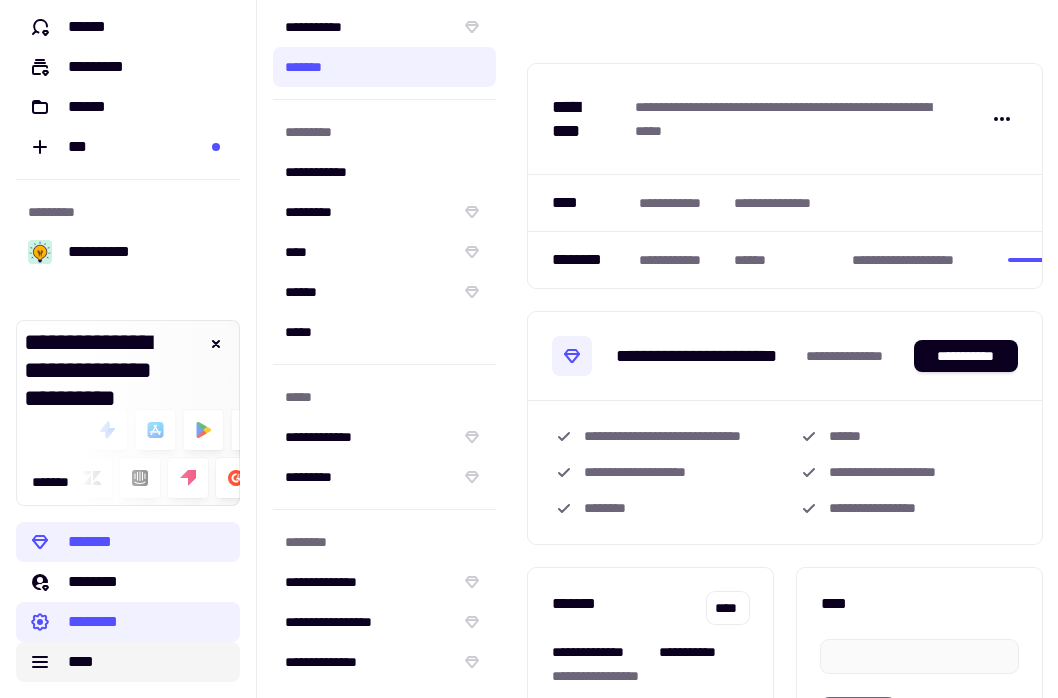 click on "****" 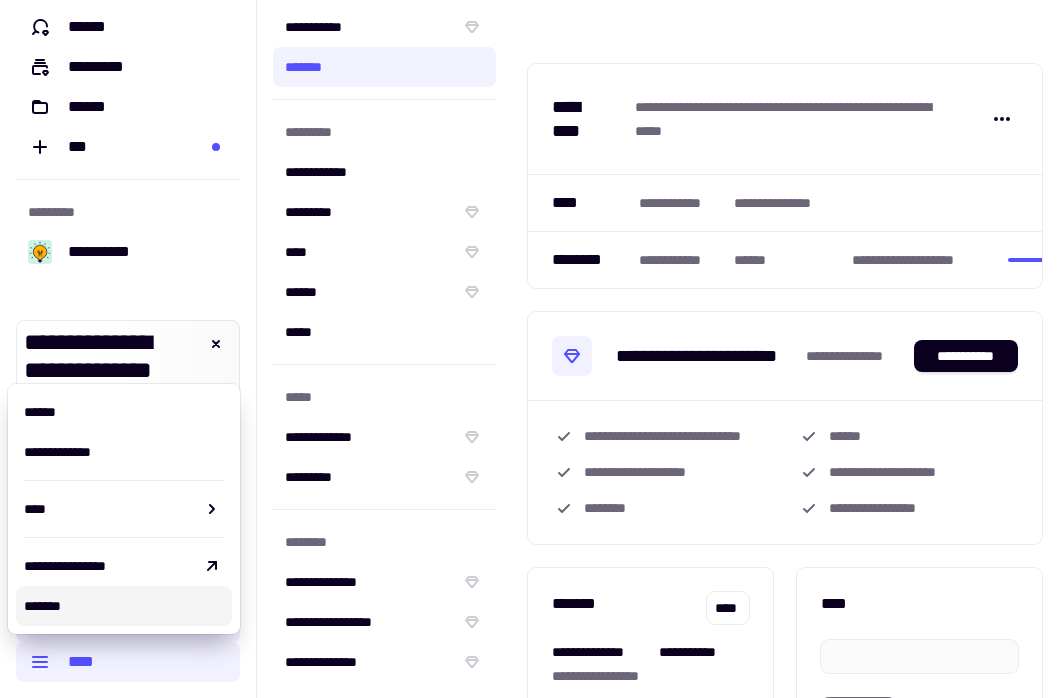 click on "*******" at bounding box center (124, 606) 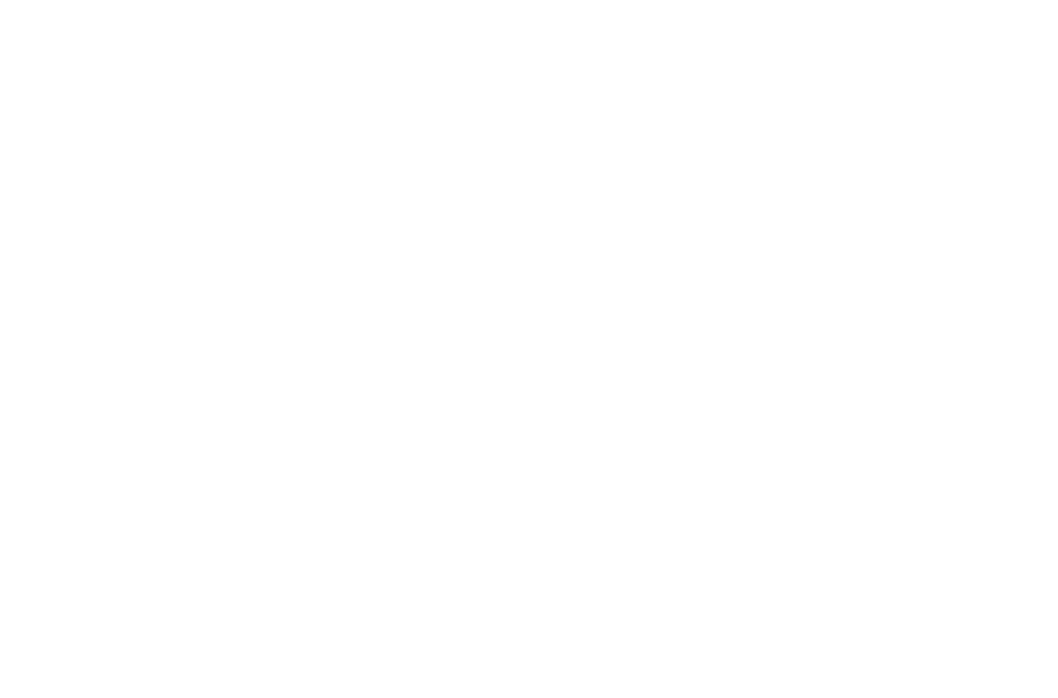 scroll, scrollTop: 0, scrollLeft: 0, axis: both 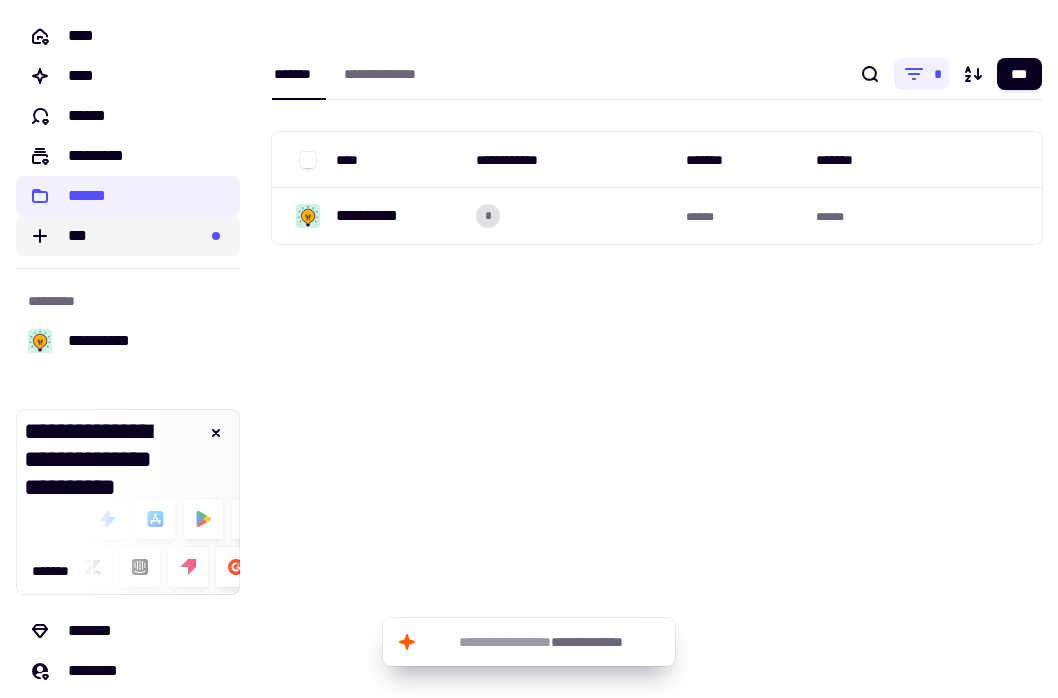 click on "***" 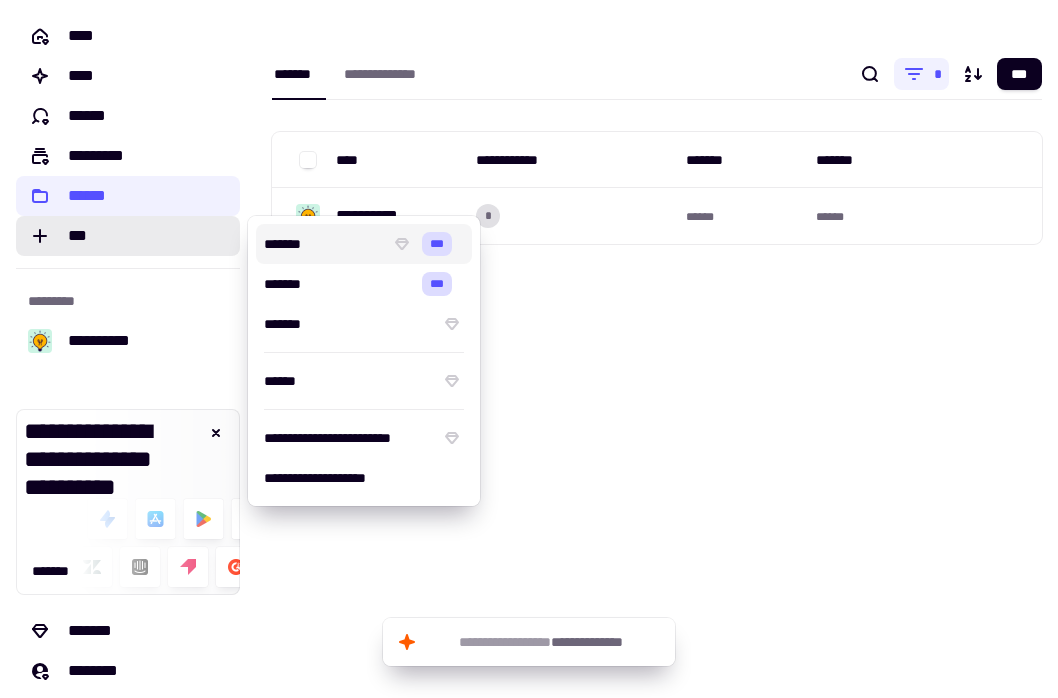 click on "**********" at bounding box center (657, 349) 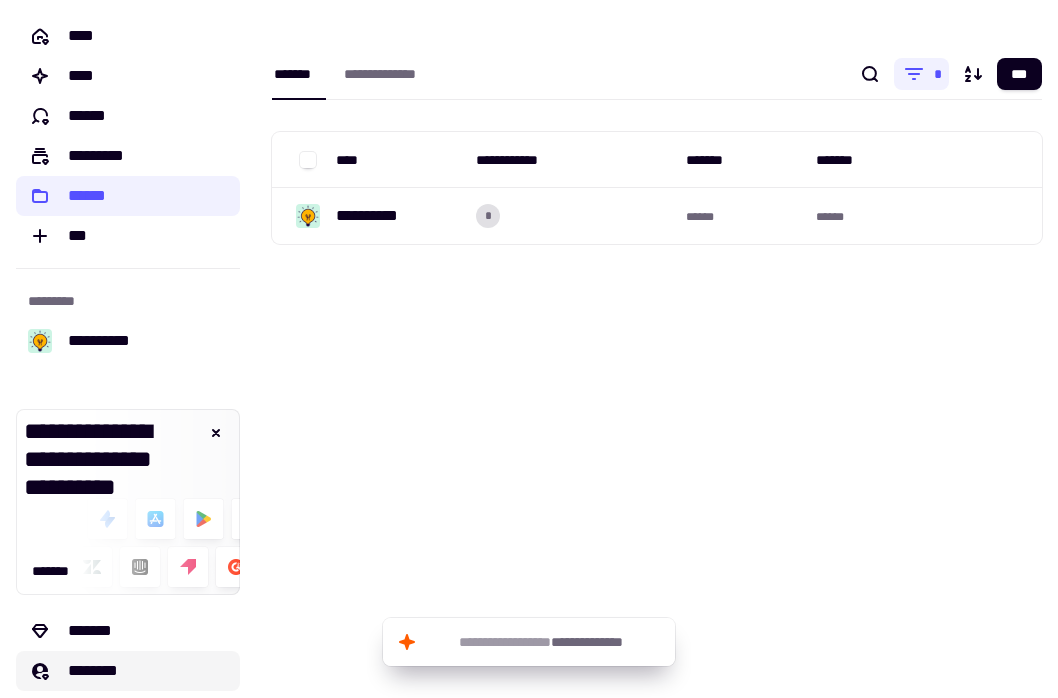 scroll, scrollTop: 89, scrollLeft: 0, axis: vertical 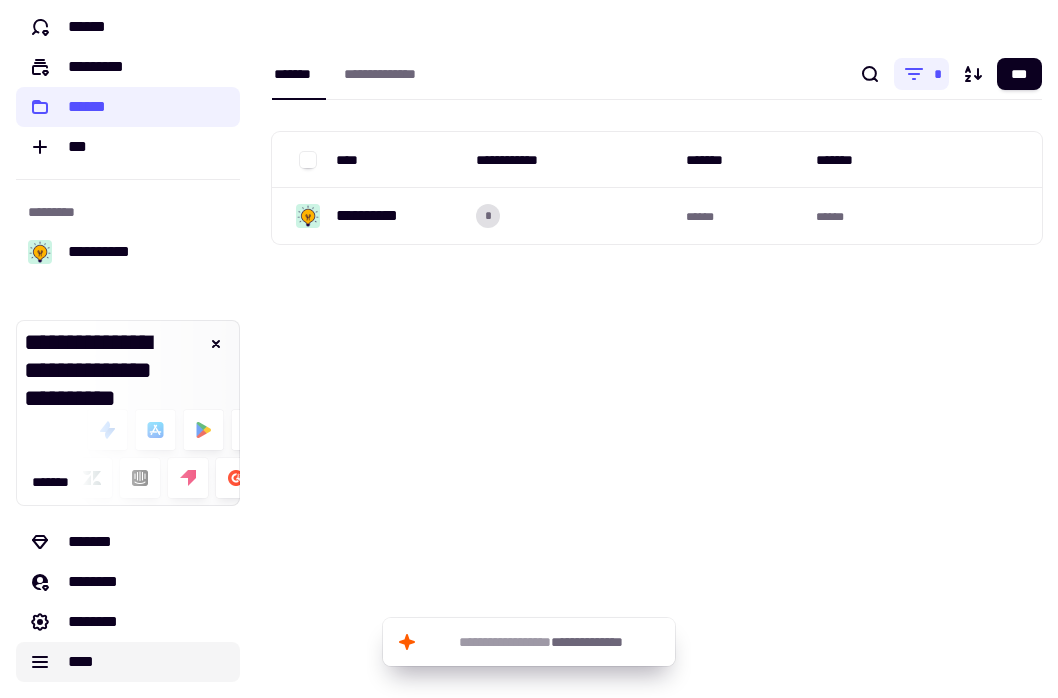 click on "****" 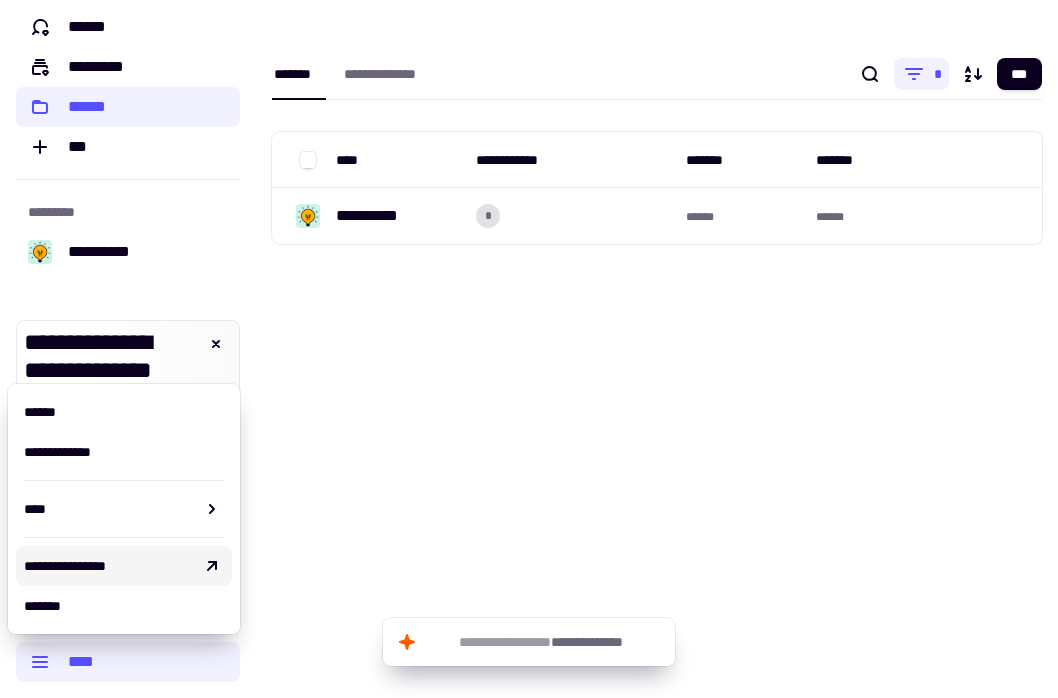 click on "**********" at bounding box center (108, 566) 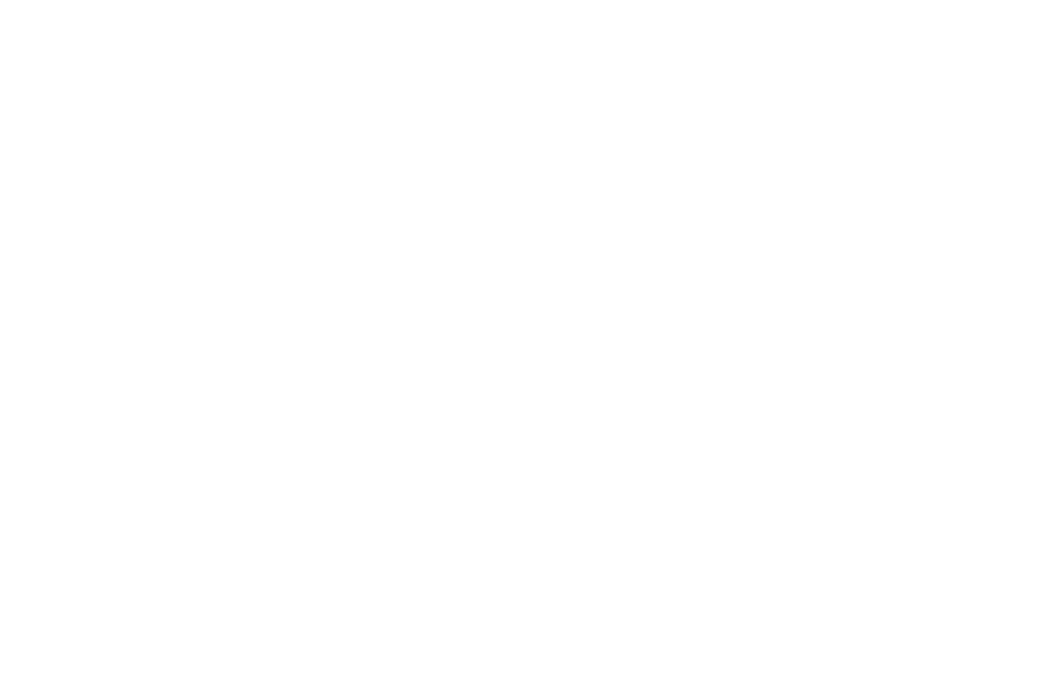 scroll, scrollTop: 0, scrollLeft: 0, axis: both 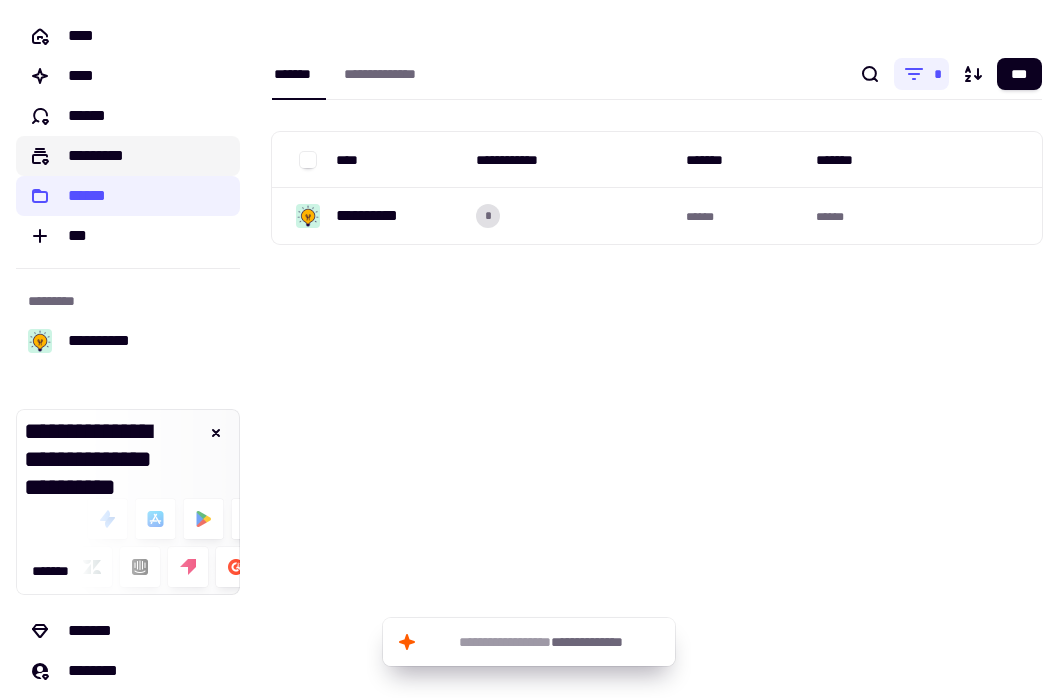 click on "*********" 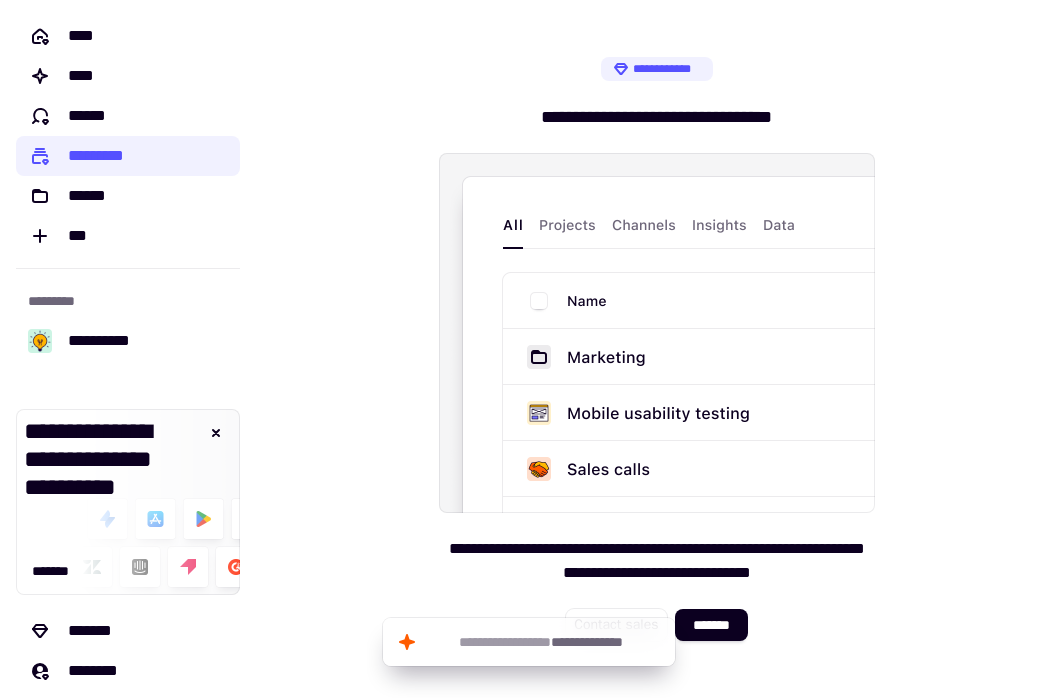 click at bounding box center (657, 333) 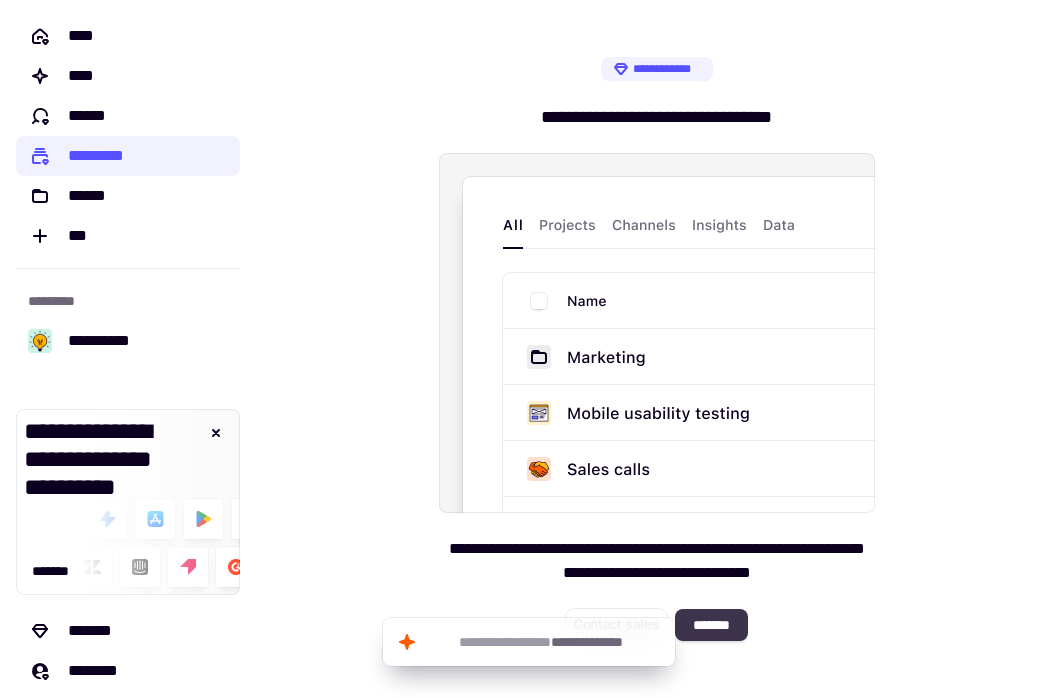click on "*******" 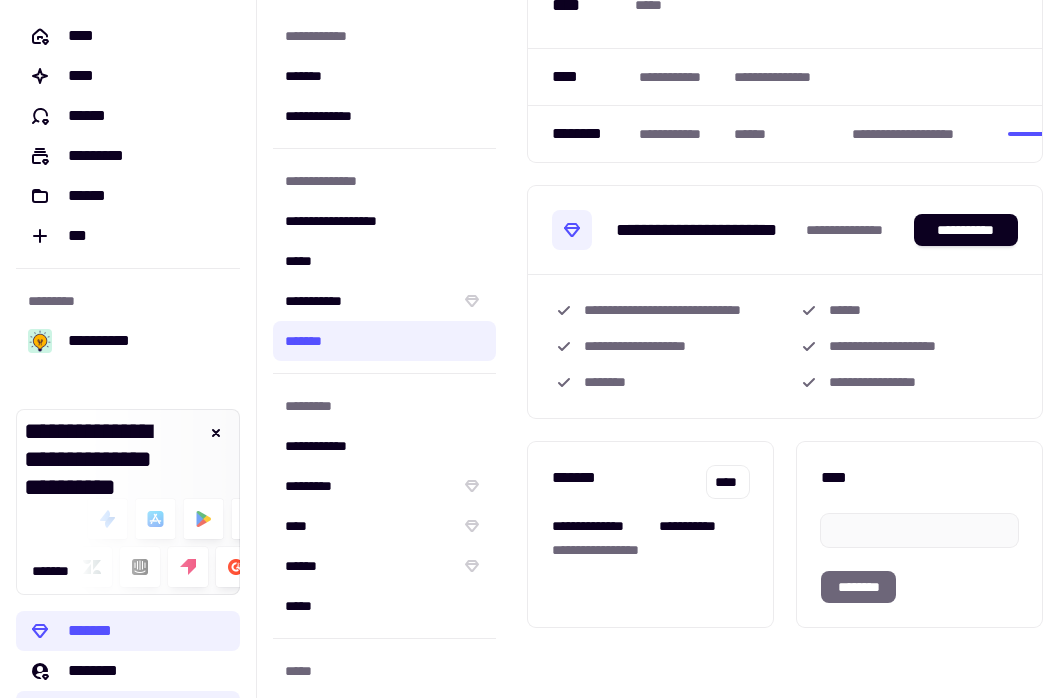 scroll, scrollTop: 142, scrollLeft: 0, axis: vertical 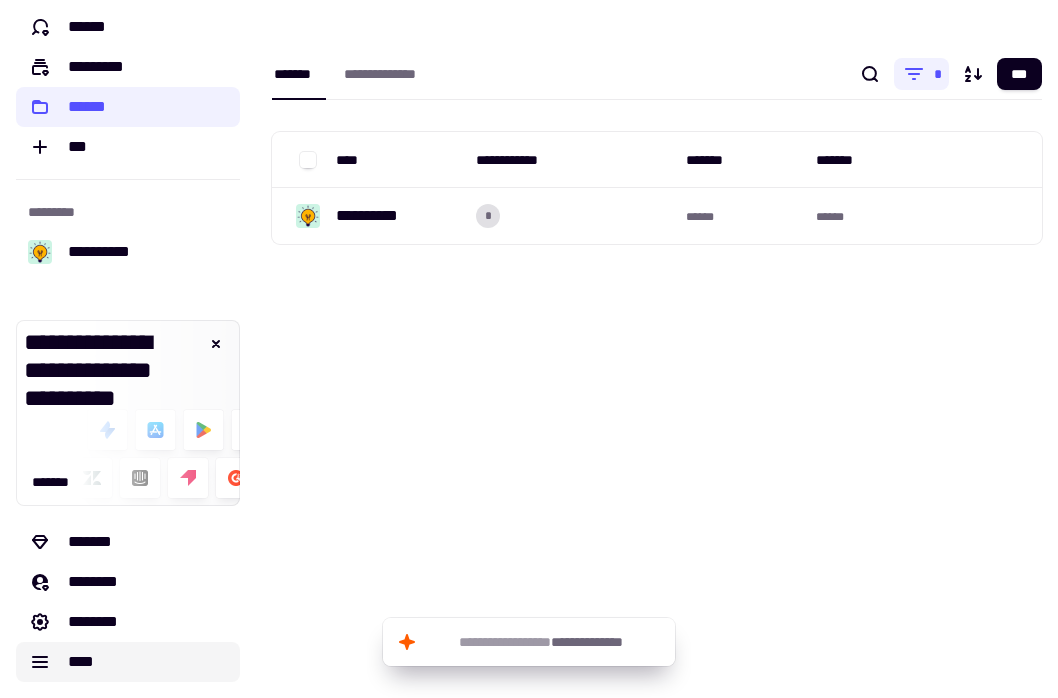 click on "****" 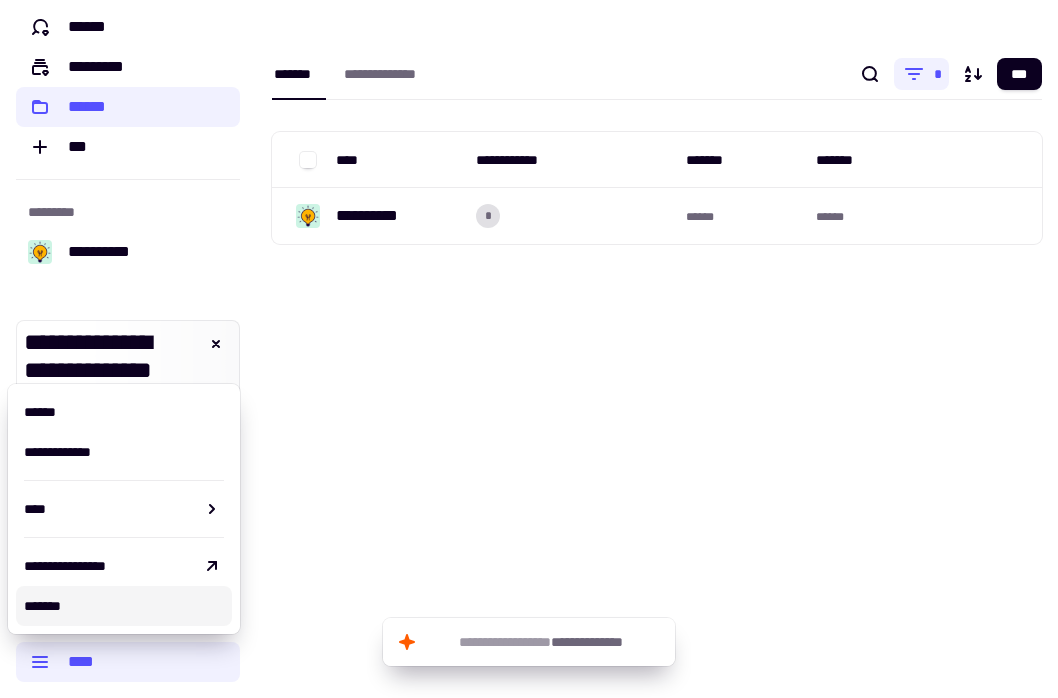 click on "*******" at bounding box center [124, 606] 